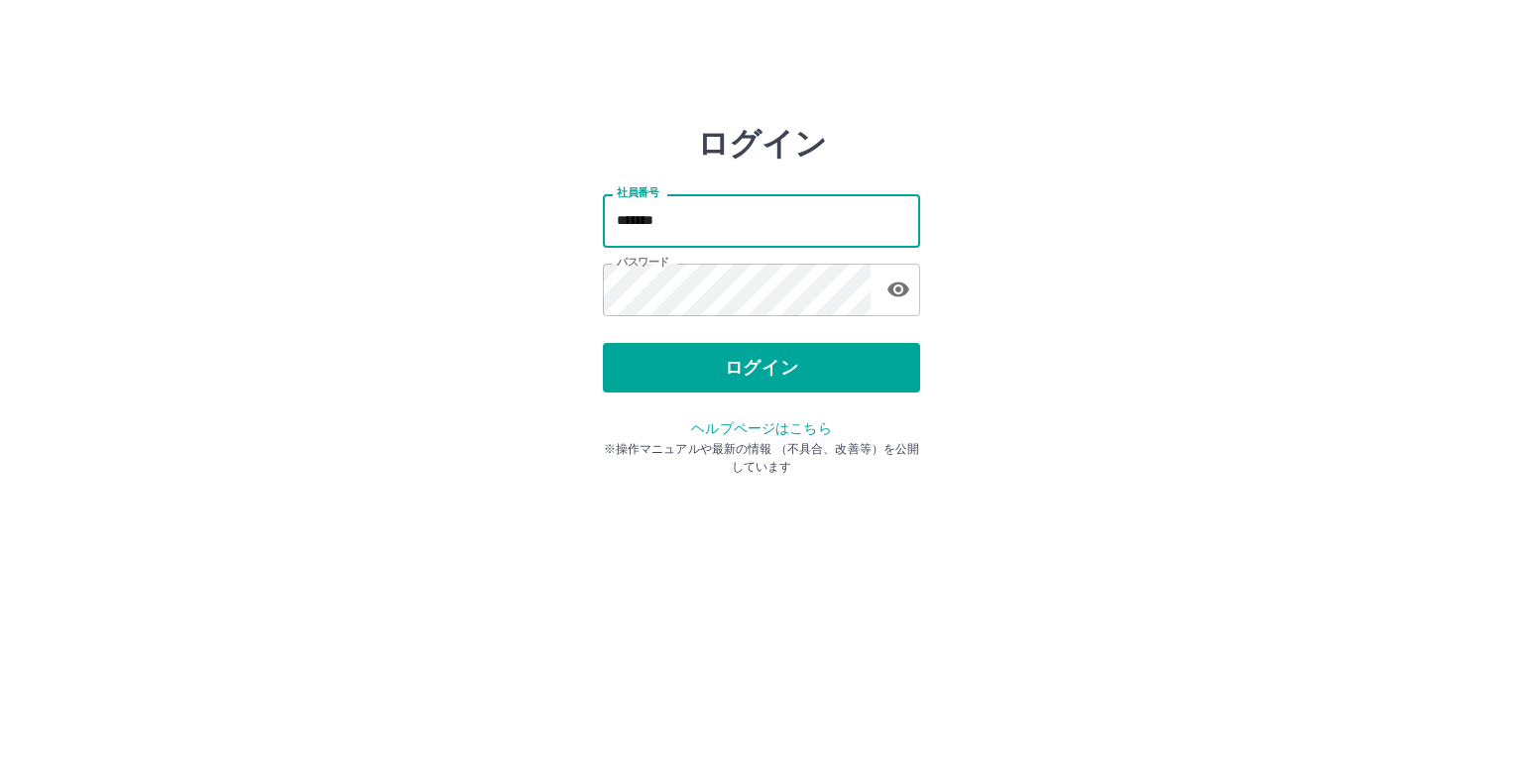 scroll, scrollTop: 0, scrollLeft: 0, axis: both 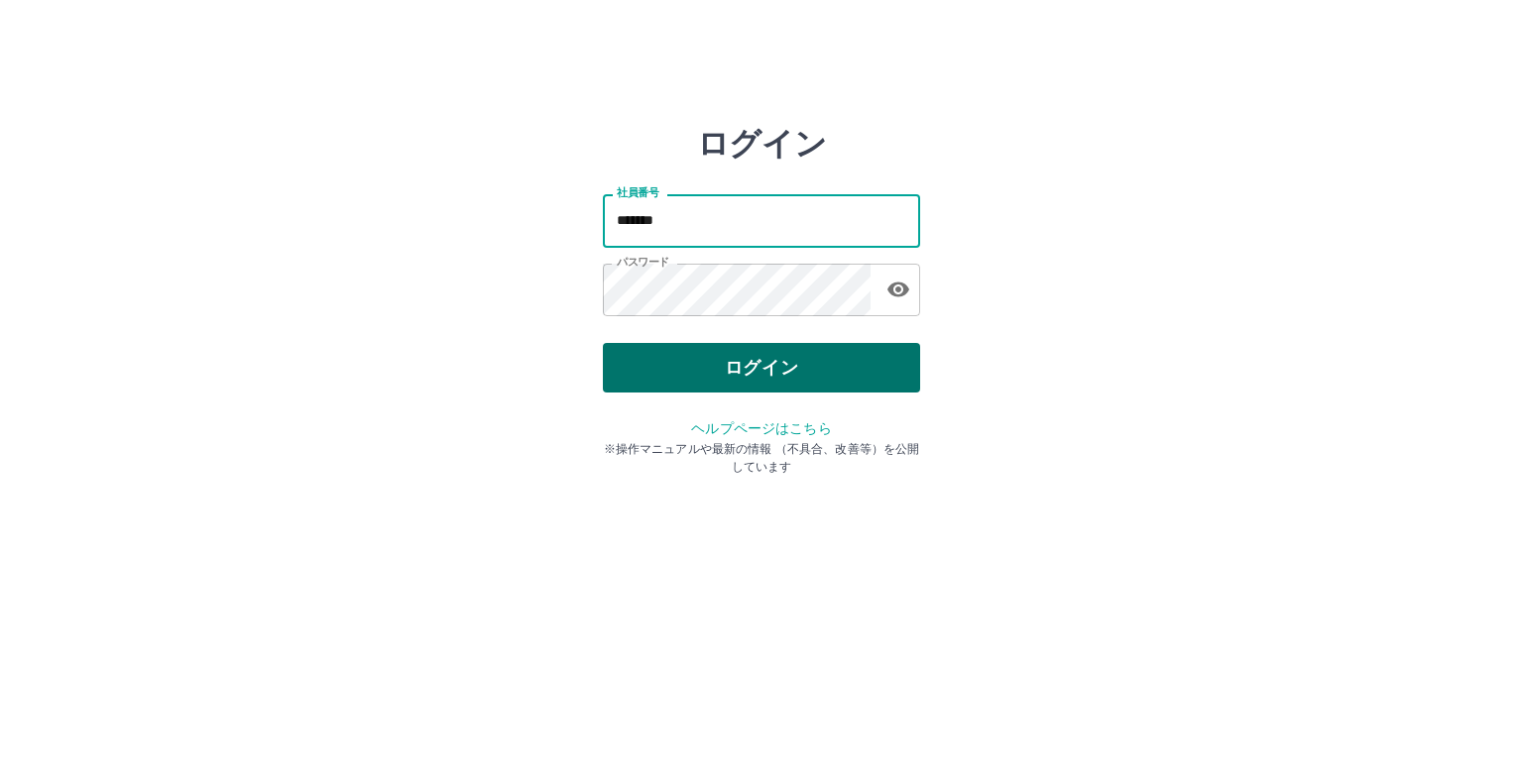 click on "ログイン" at bounding box center [762, 368] 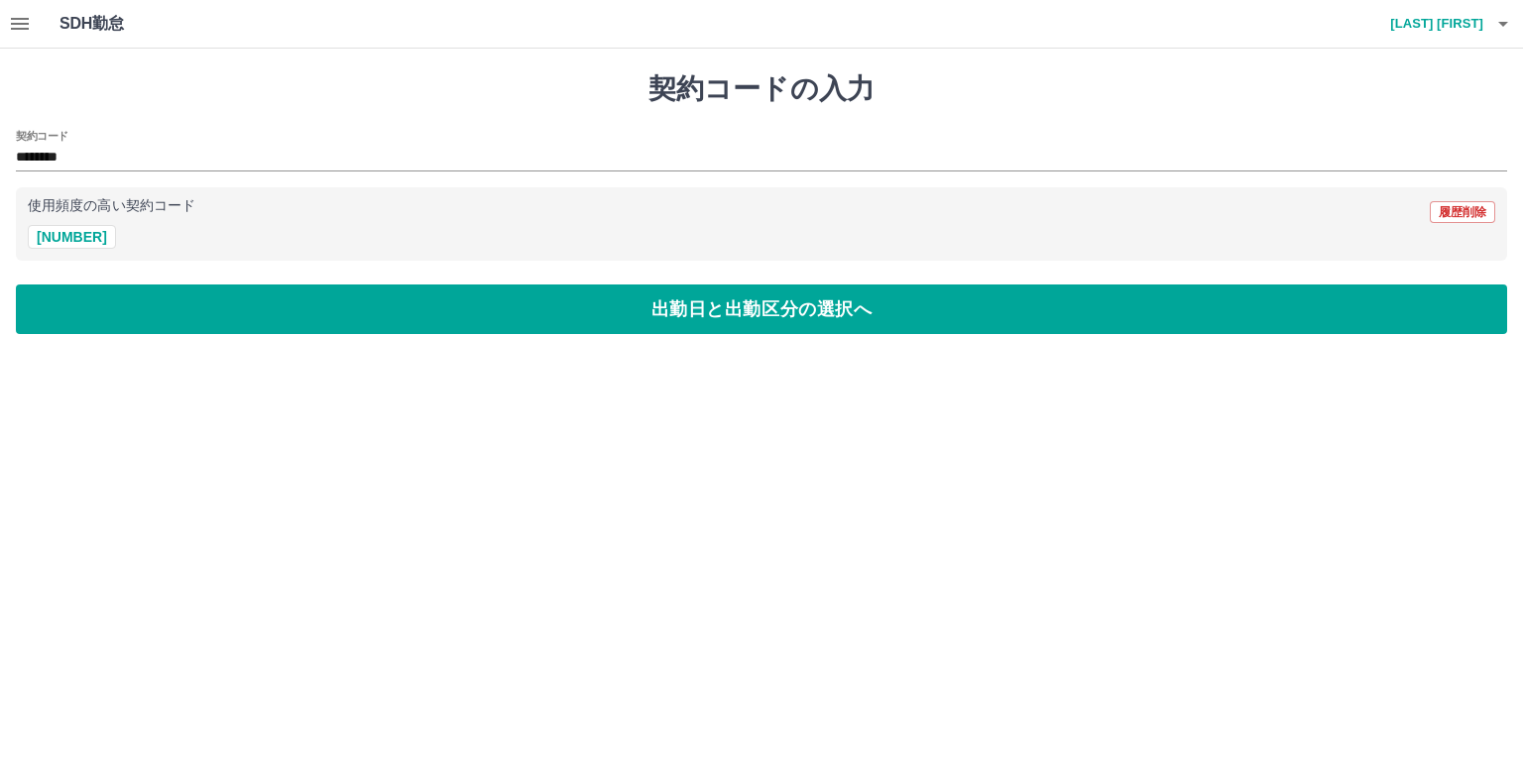 scroll, scrollTop: 0, scrollLeft: 0, axis: both 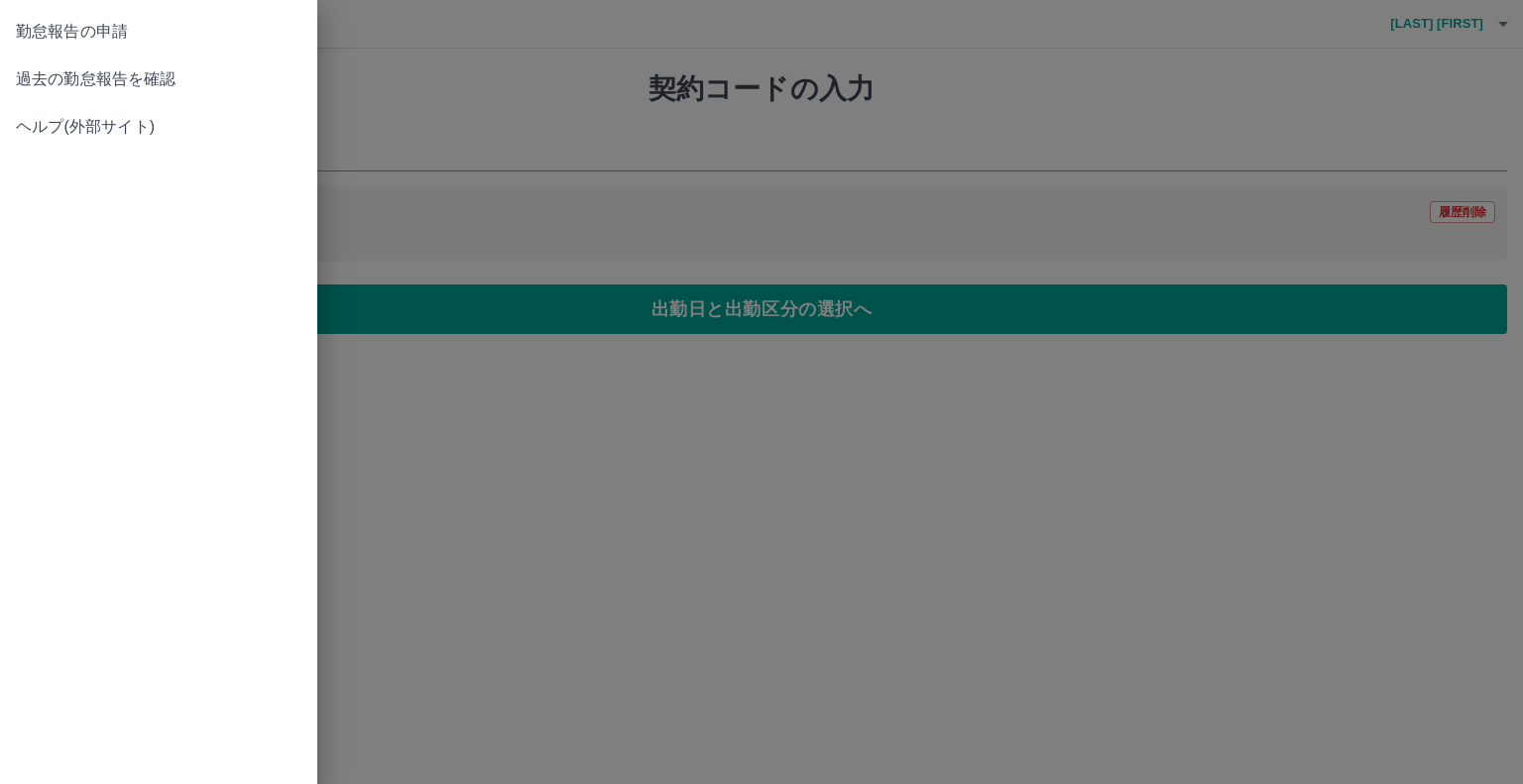 click on "過去の勤怠報告を確認" at bounding box center [159, 32] 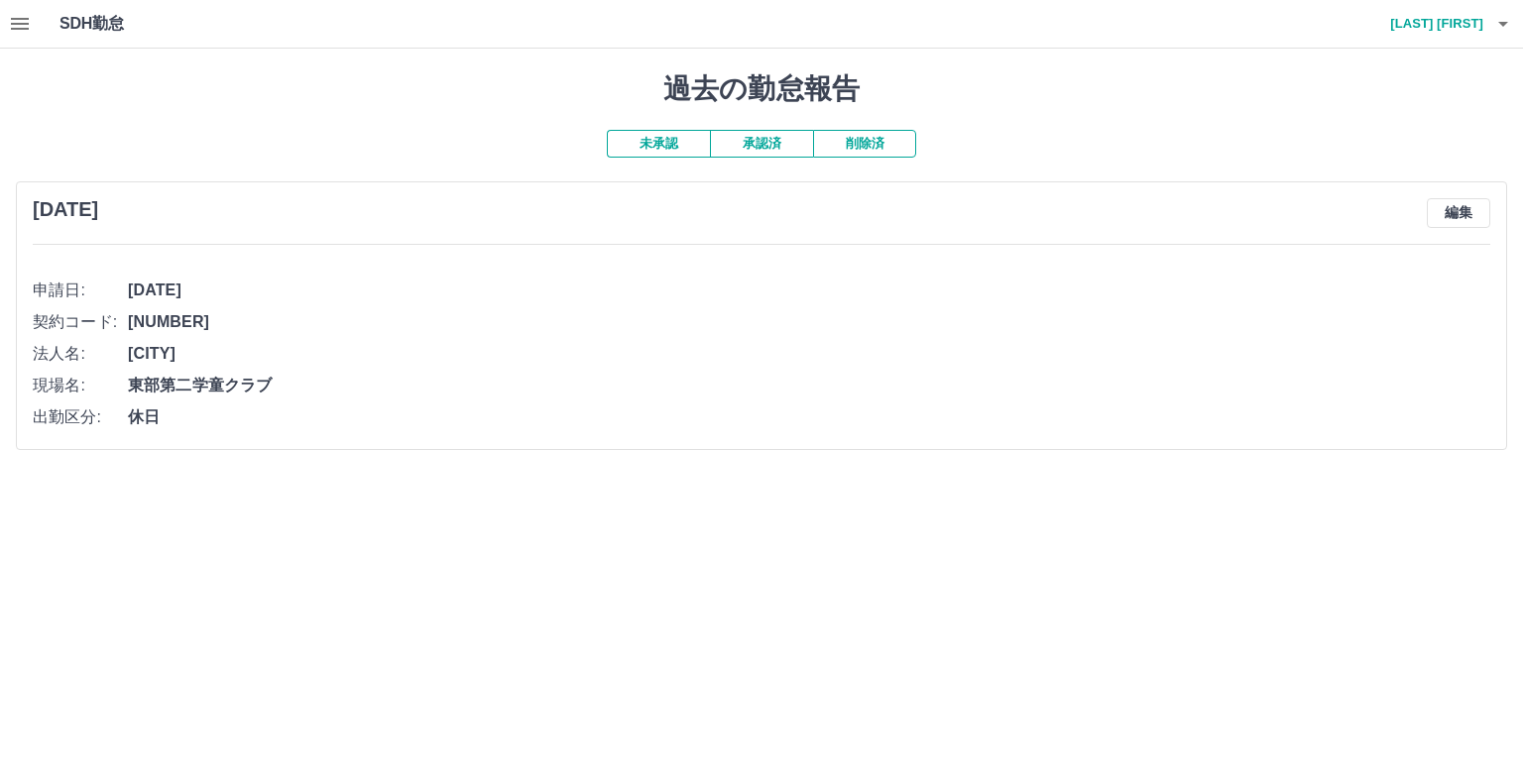 click on "承認済" at bounding box center (762, 144) 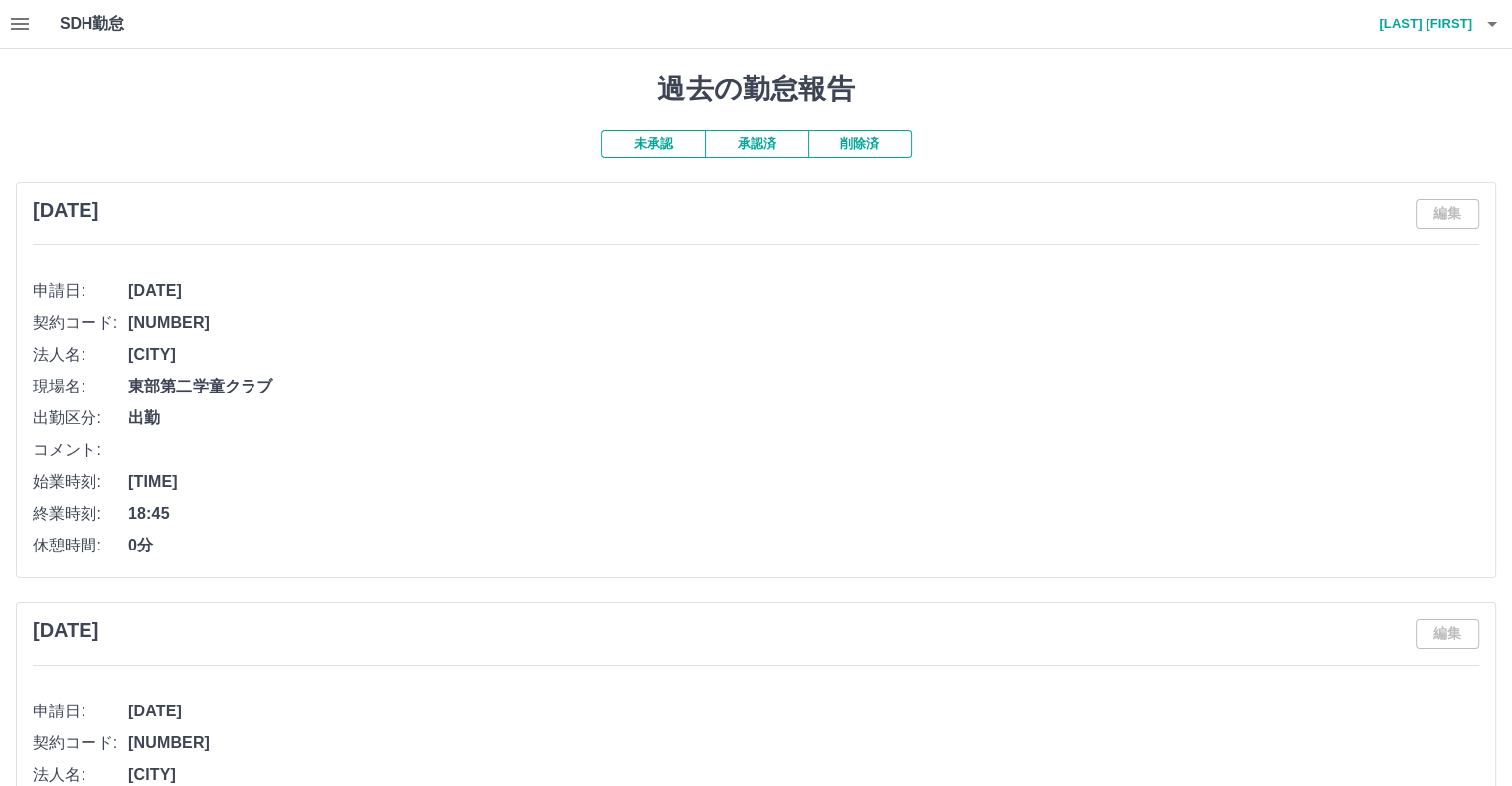 click on "未承認" at bounding box center [653, 144] 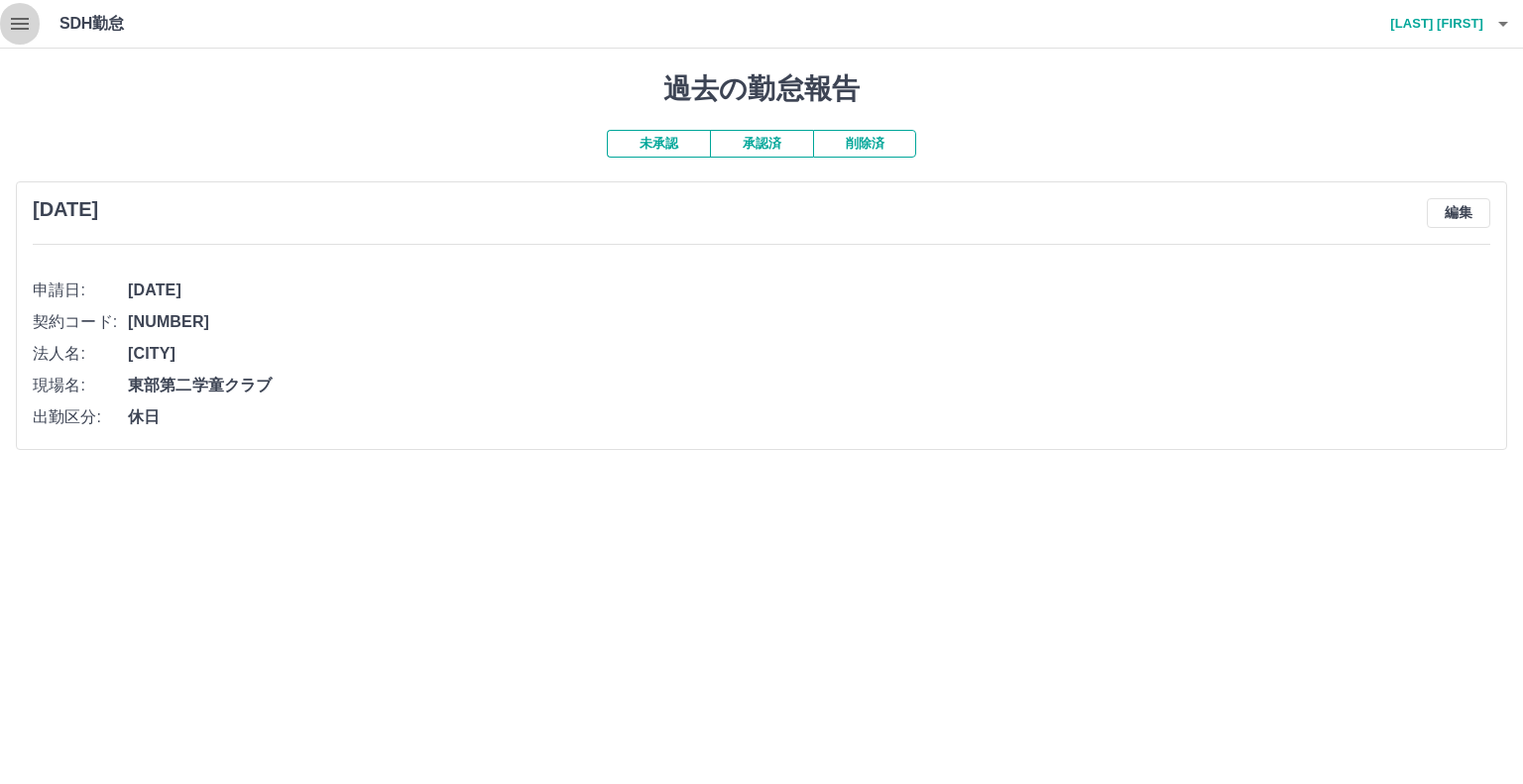 click at bounding box center [20, 24] 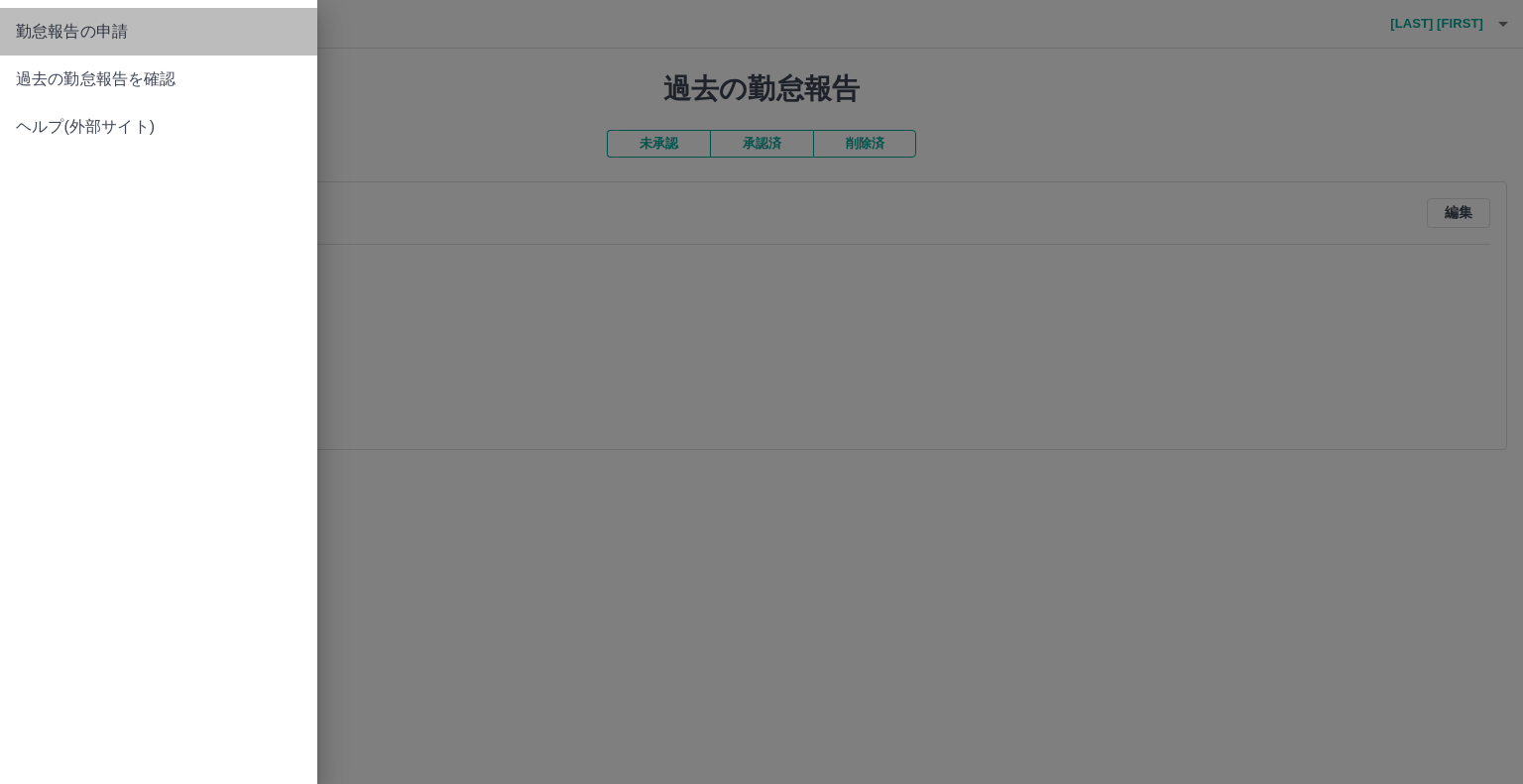 click on "勤怠報告の申請" at bounding box center (159, 32) 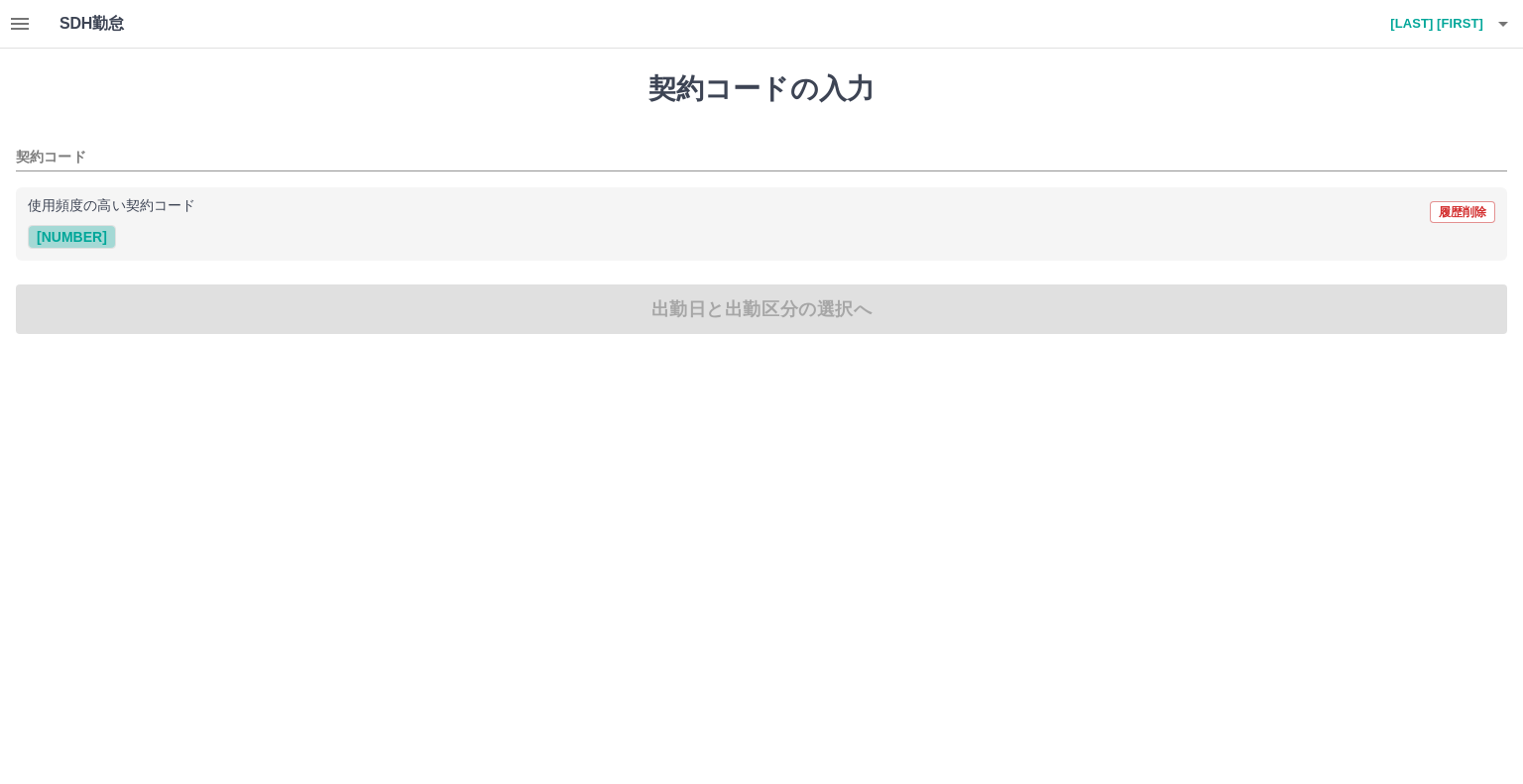 click on "[NUMBER]" at bounding box center (71, 237) 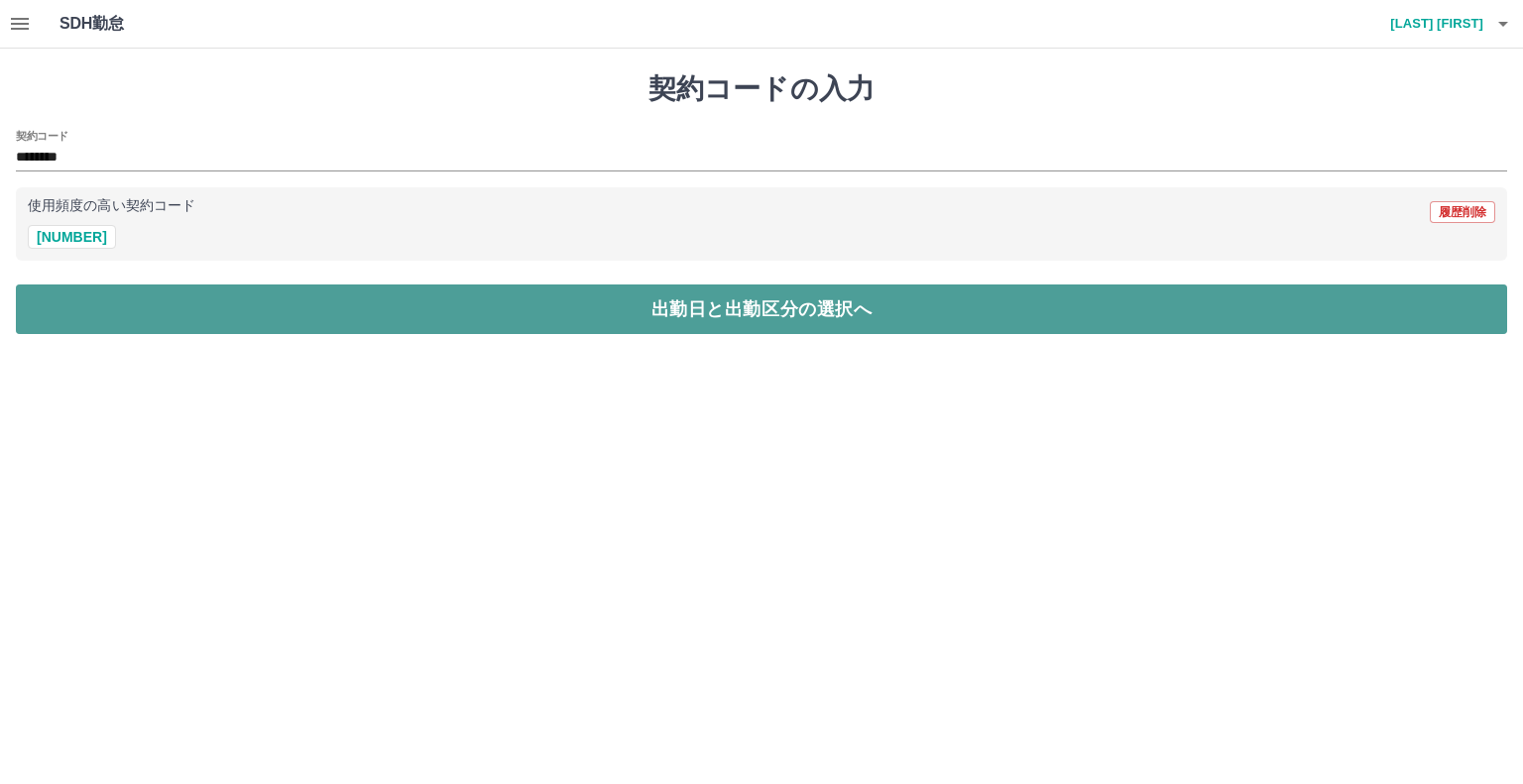 click on "出勤日と出勤区分の選択へ" at bounding box center [762, 309] 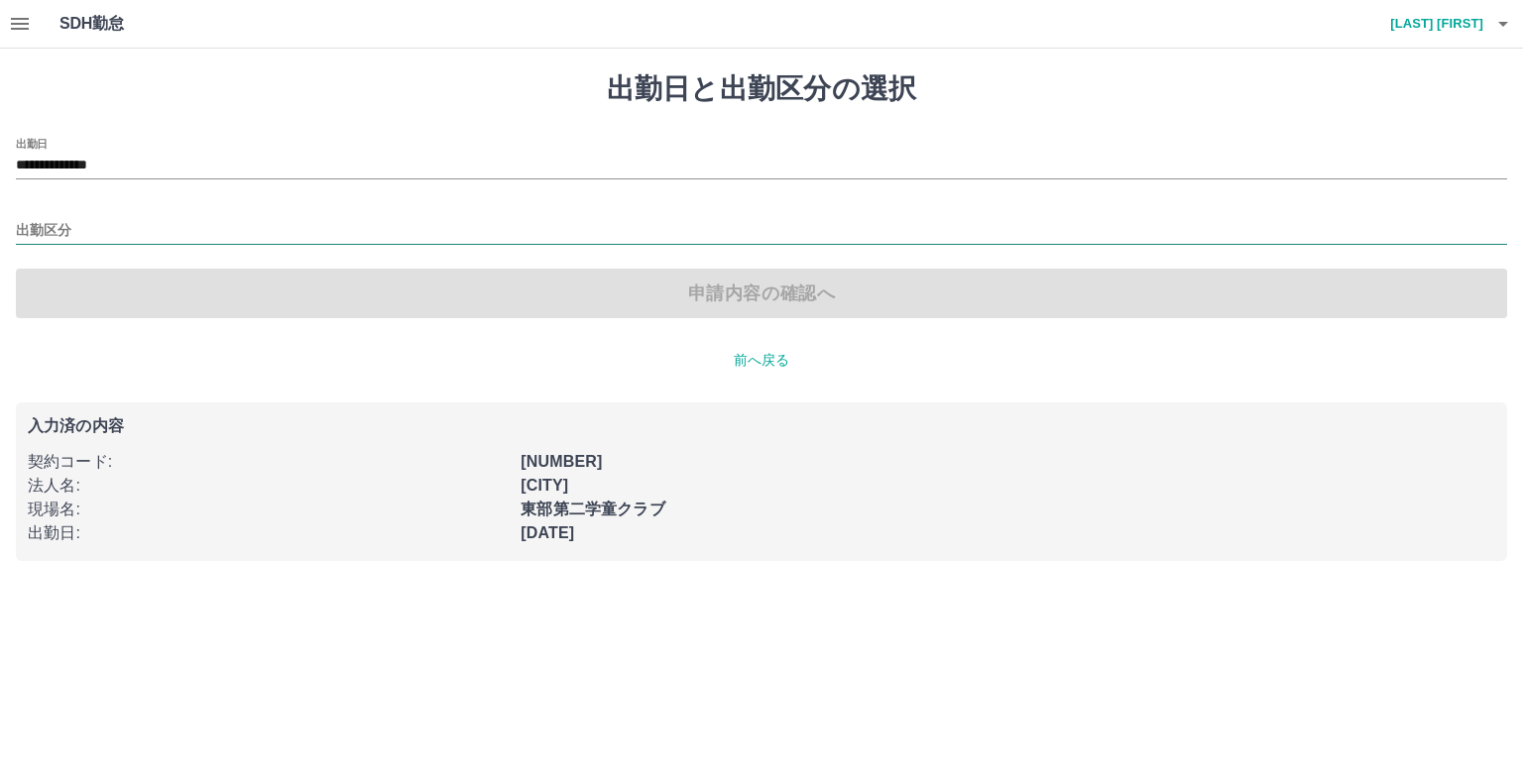 click on "出勤区分" at bounding box center (762, 231) 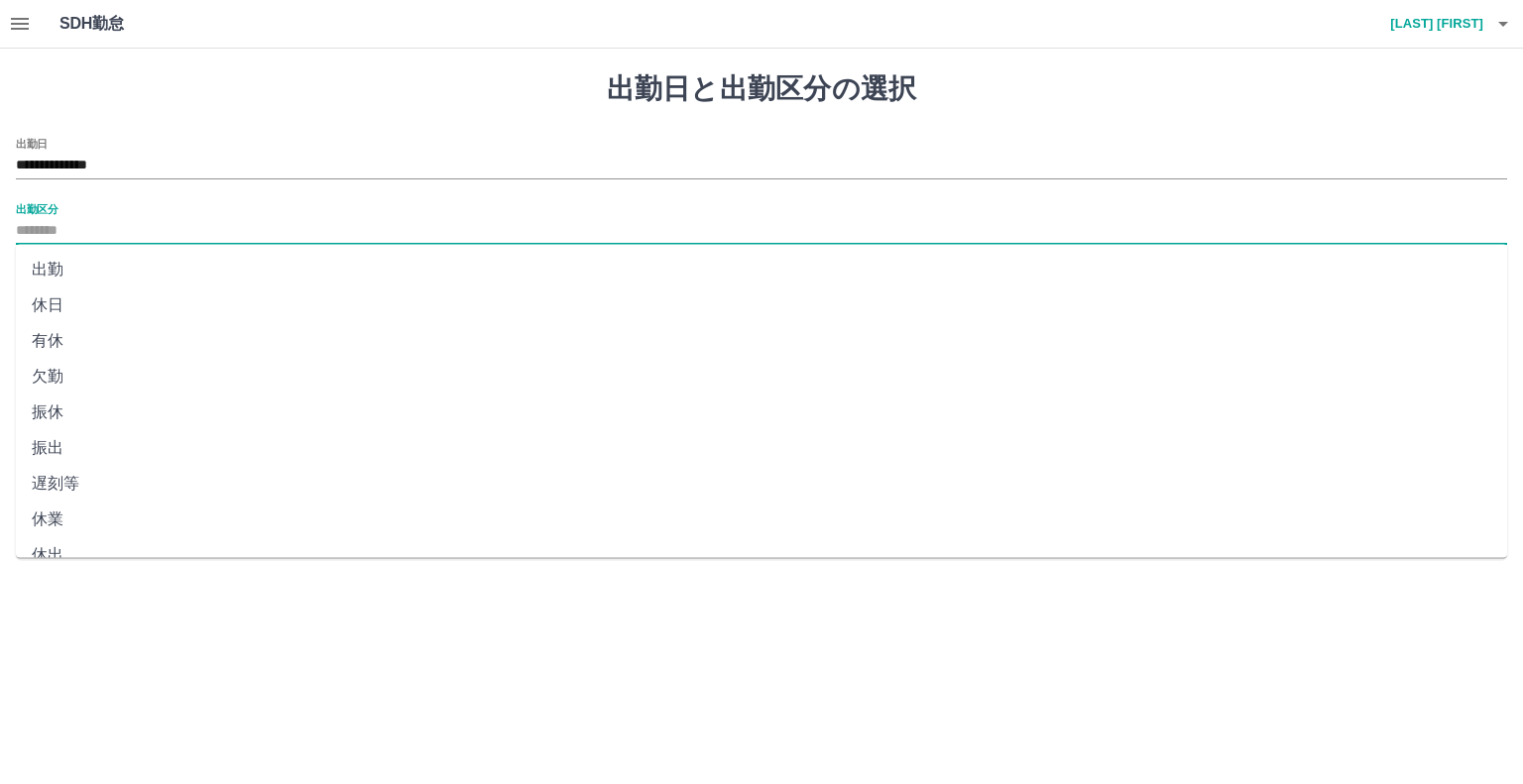 click on "出勤" at bounding box center [762, 270] 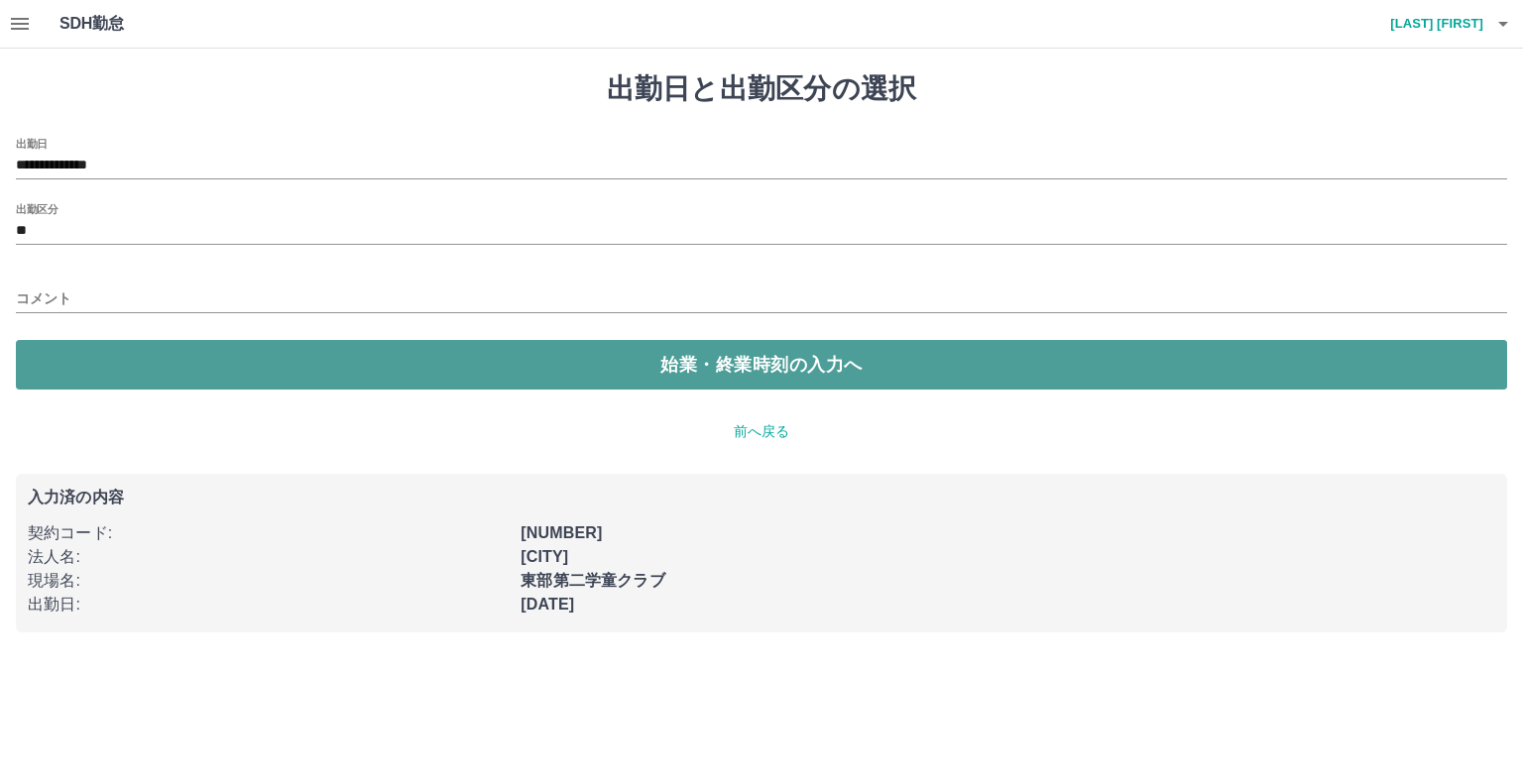 click on "始業・終業時刻の入力へ" at bounding box center [762, 365] 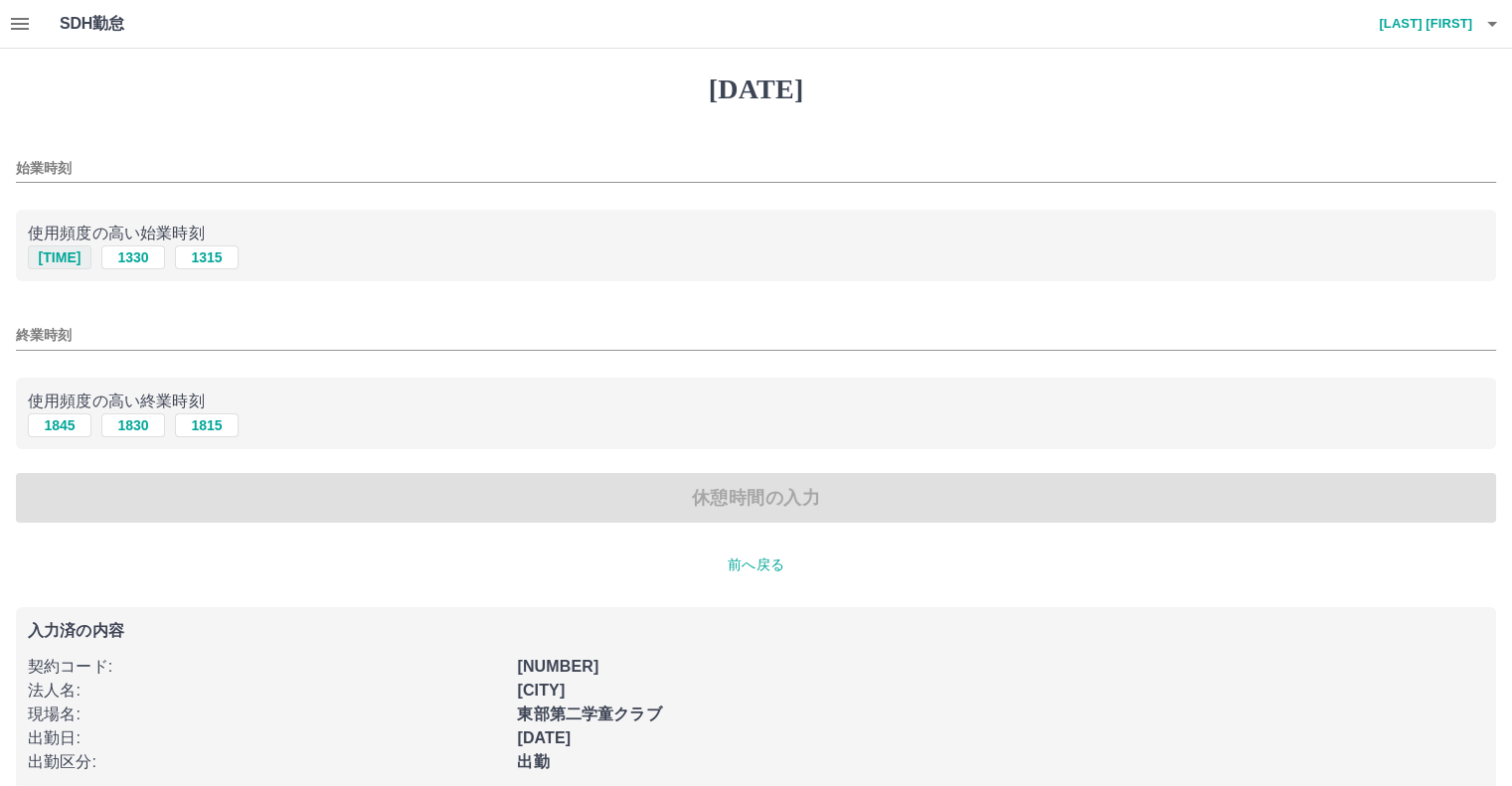 click on "[TIME]" at bounding box center (60, 257) 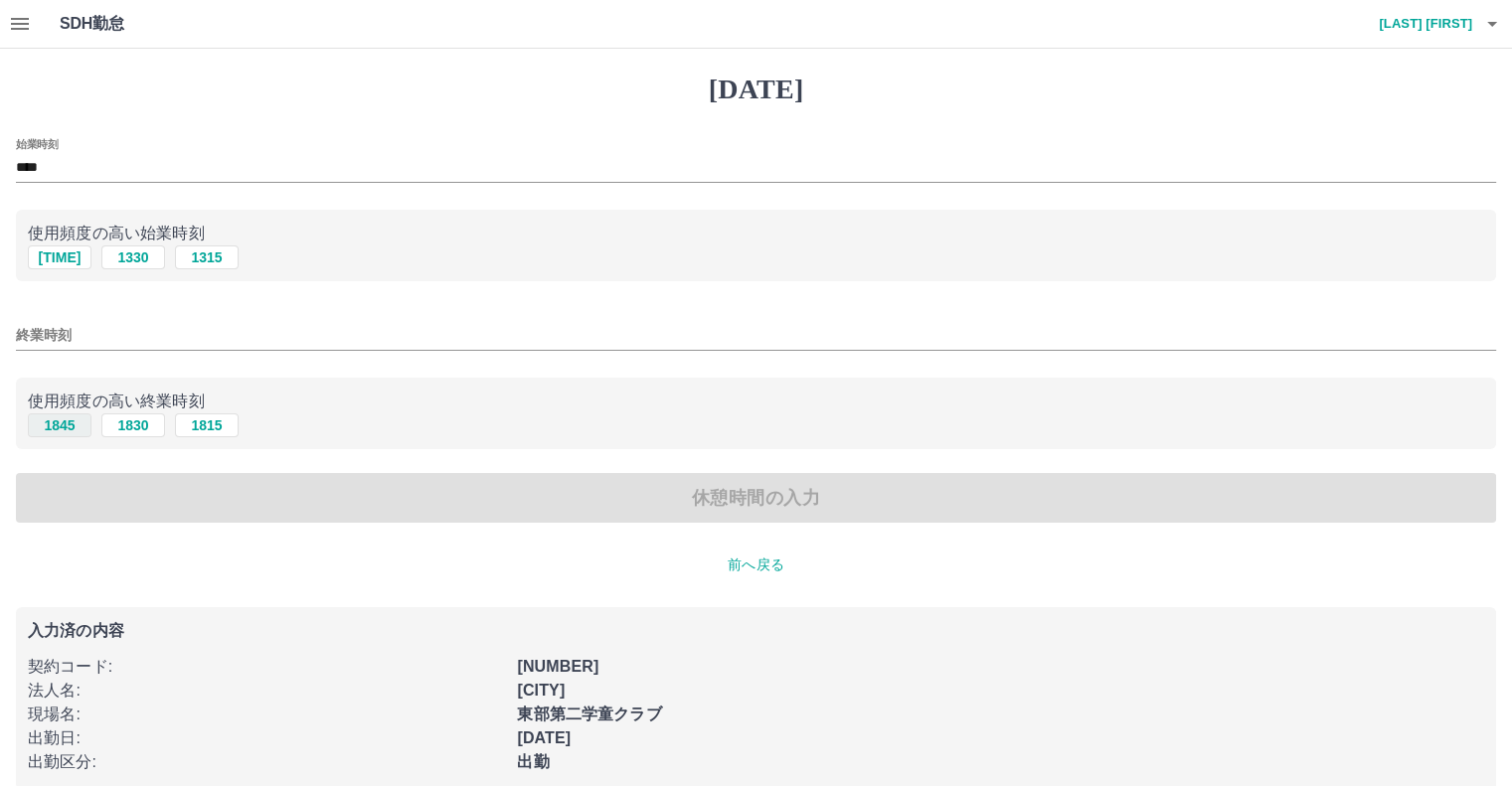 click on "1845" at bounding box center (60, 257) 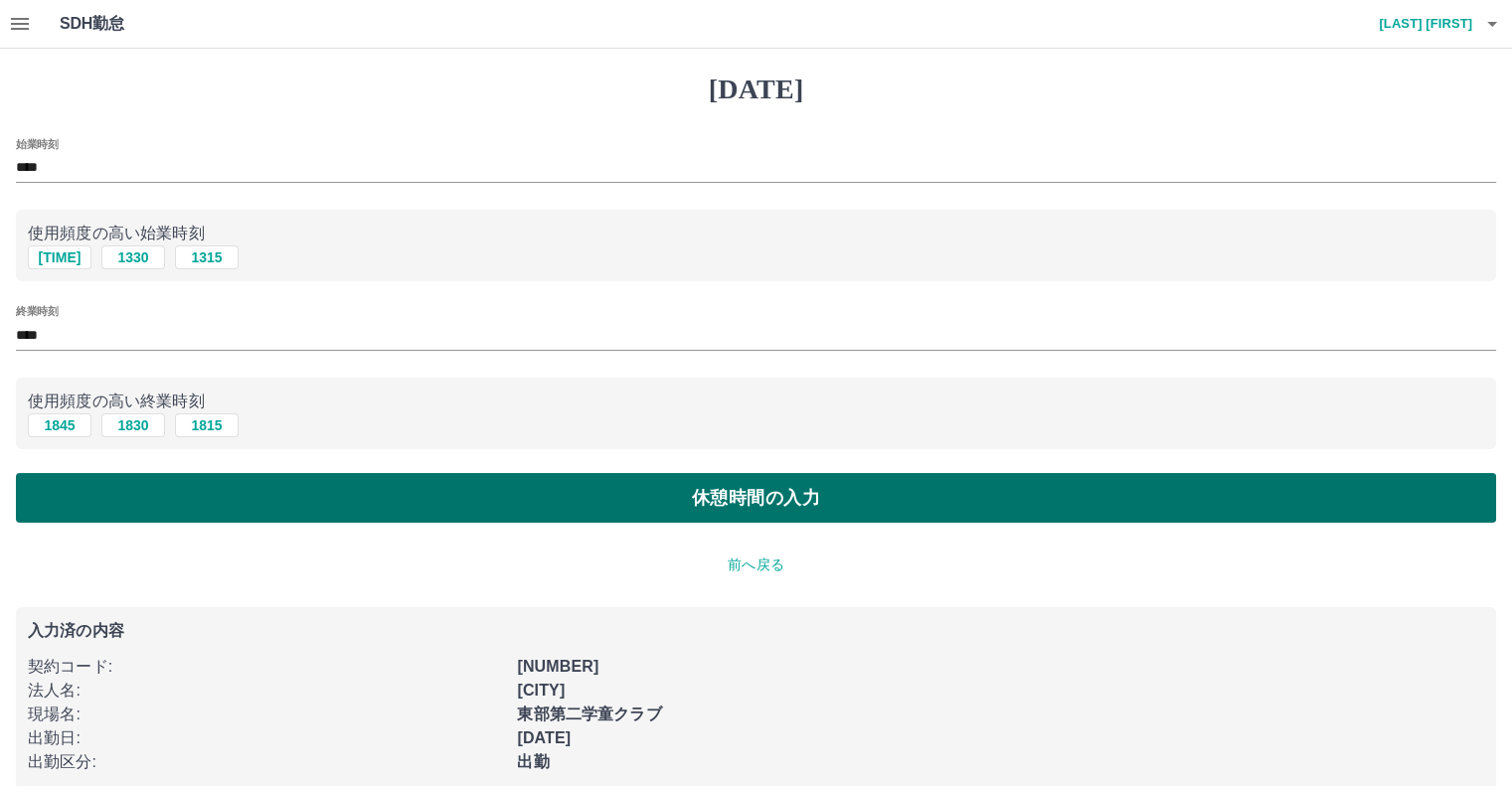 click on "休憩時間の入力" at bounding box center (756, 498) 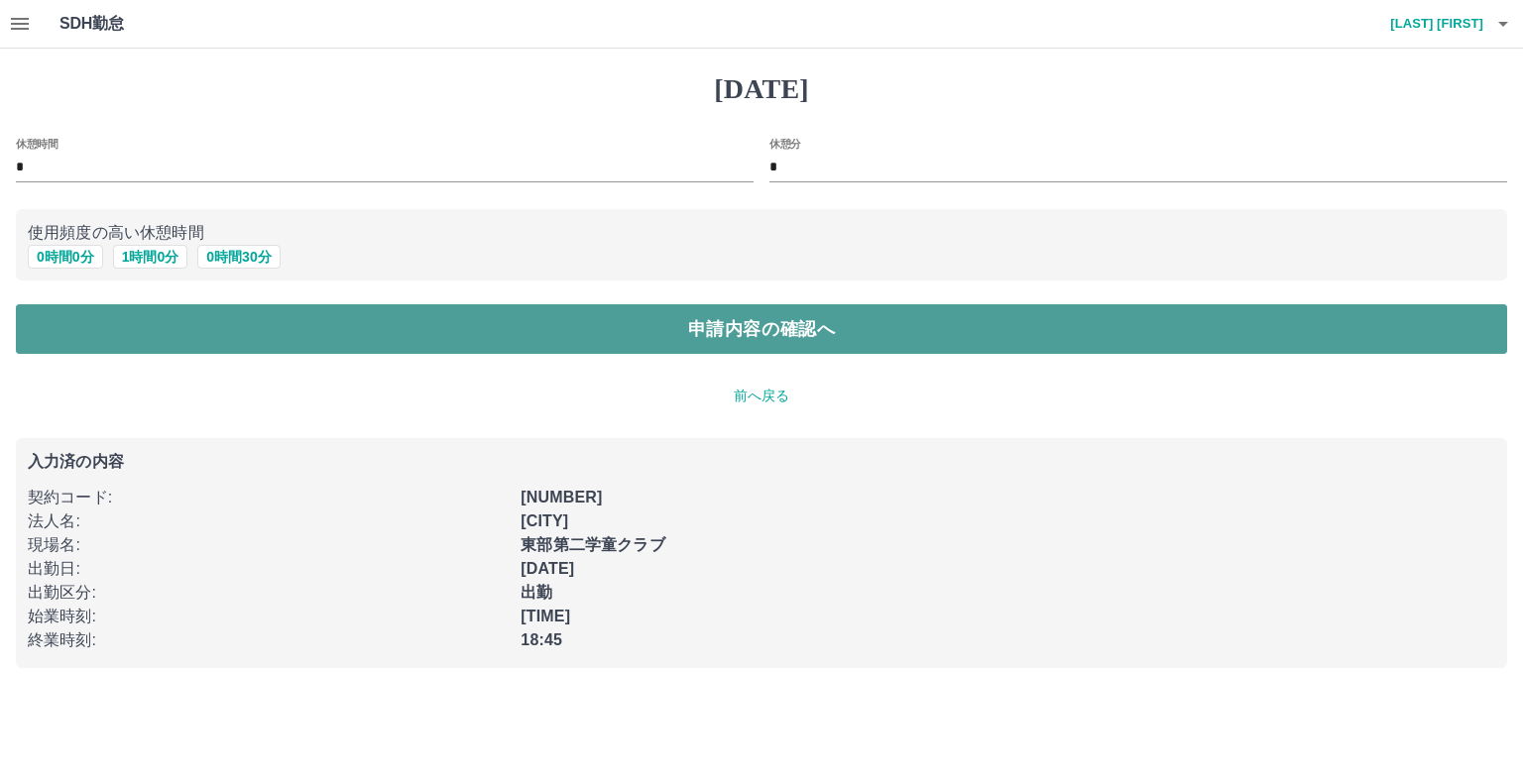 click on "申請内容の確認へ" at bounding box center (762, 329) 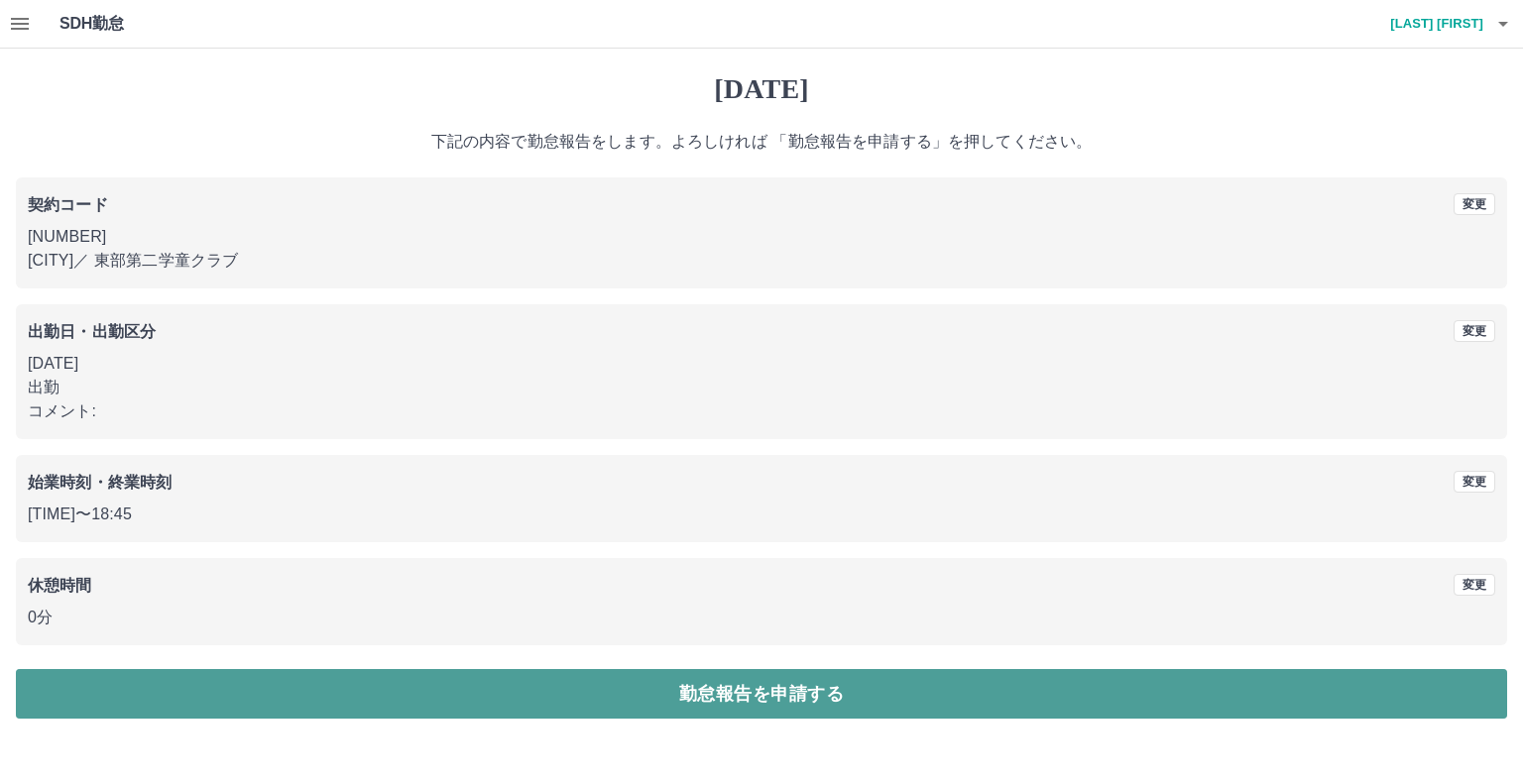 click on "勤怠報告を申請する" at bounding box center (762, 694) 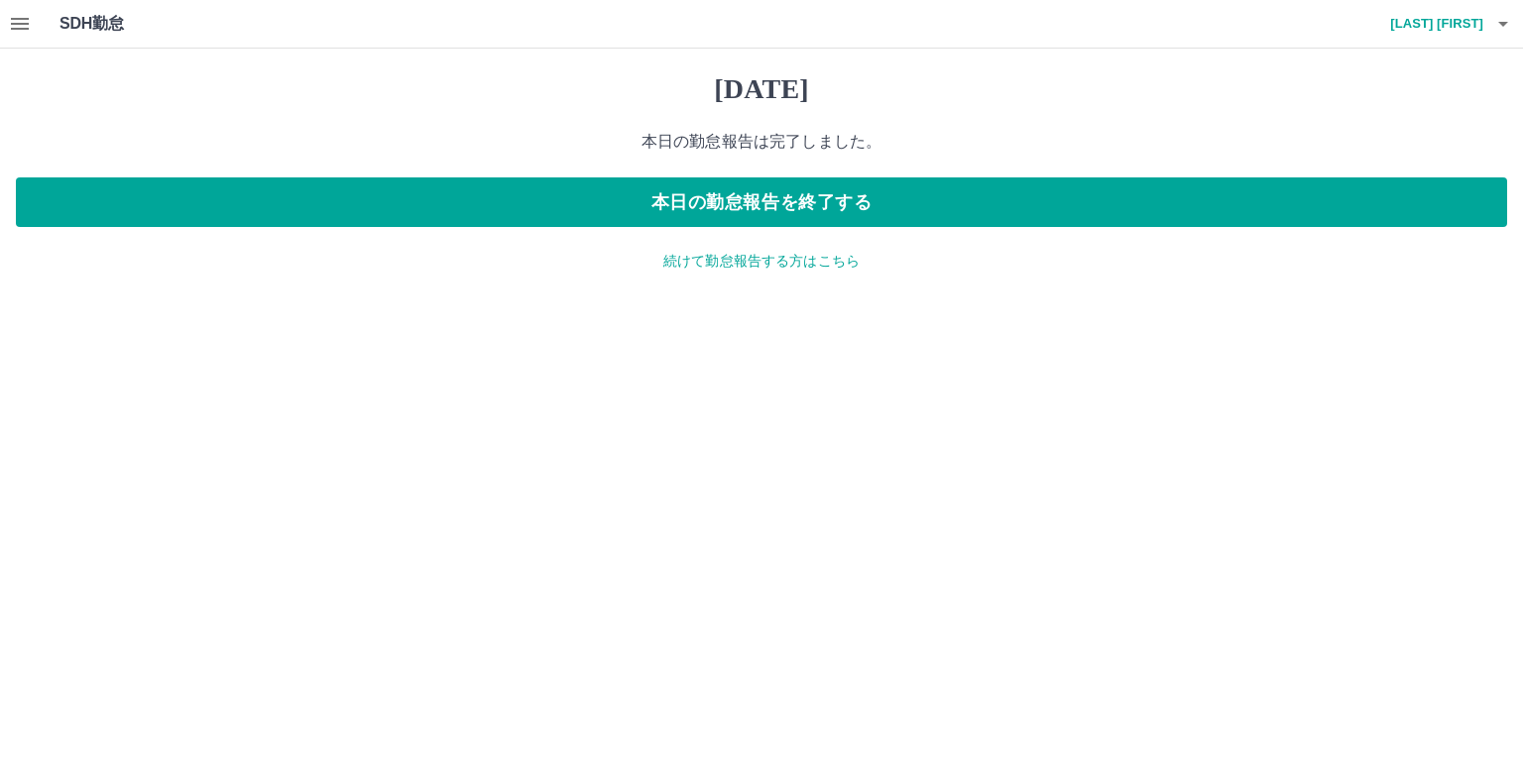 click on "続けて勤怠報告する方はこちら" at bounding box center [762, 261] 